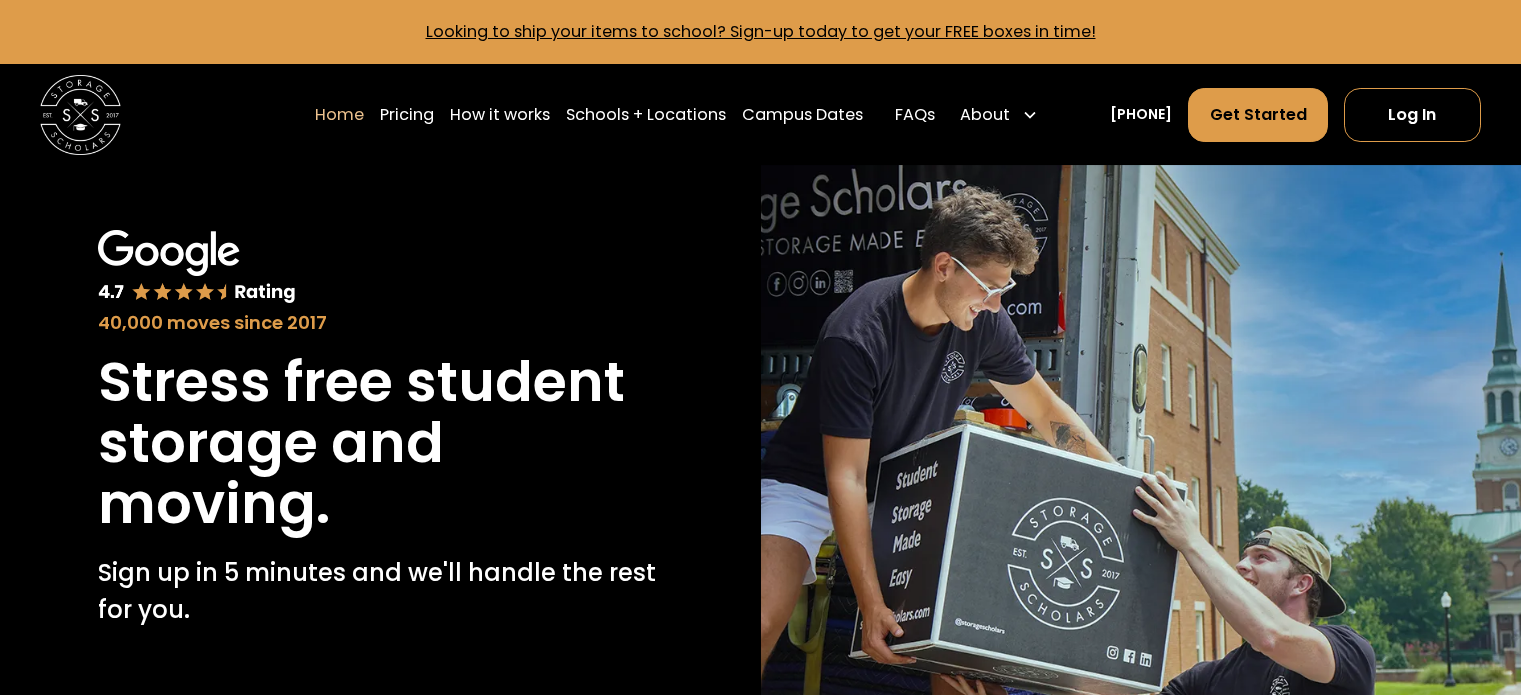 scroll, scrollTop: 0, scrollLeft: 0, axis: both 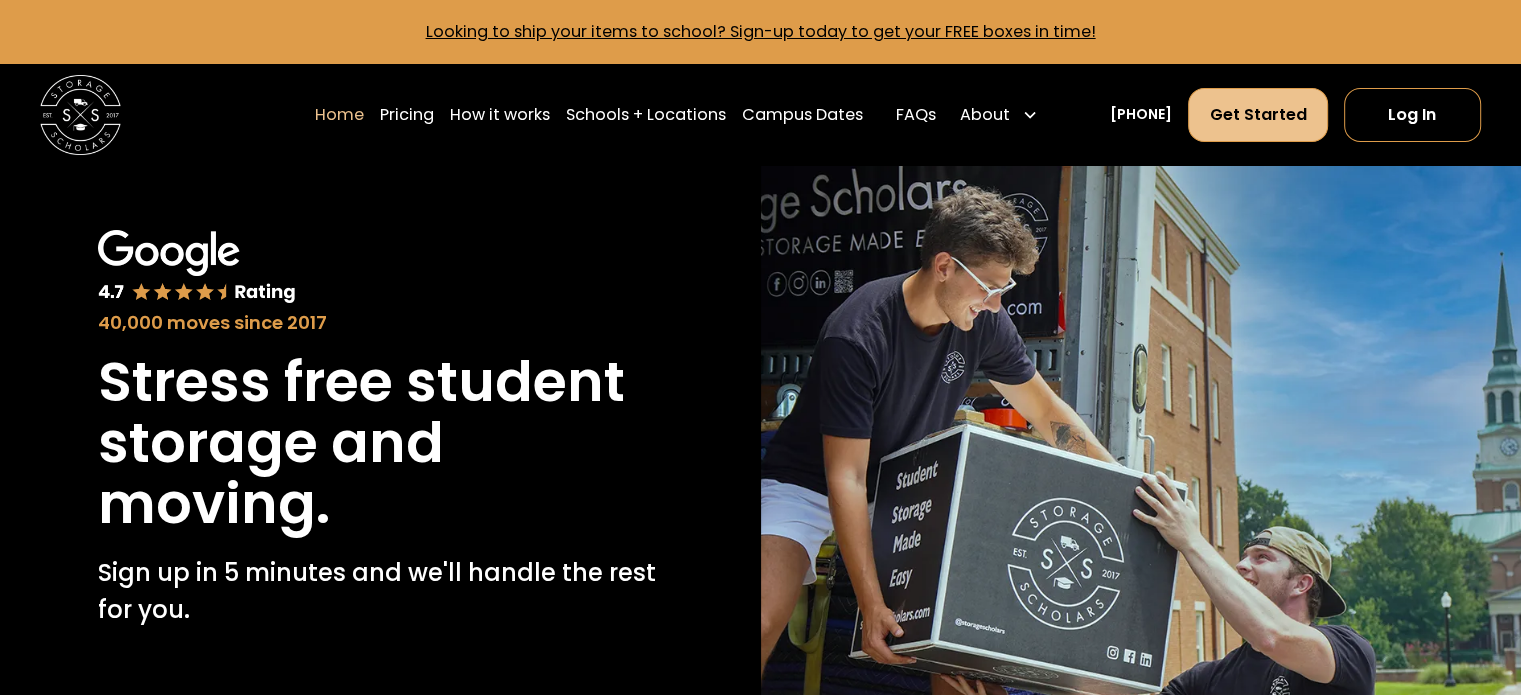 click on "Log In" at bounding box center [1412, 115] 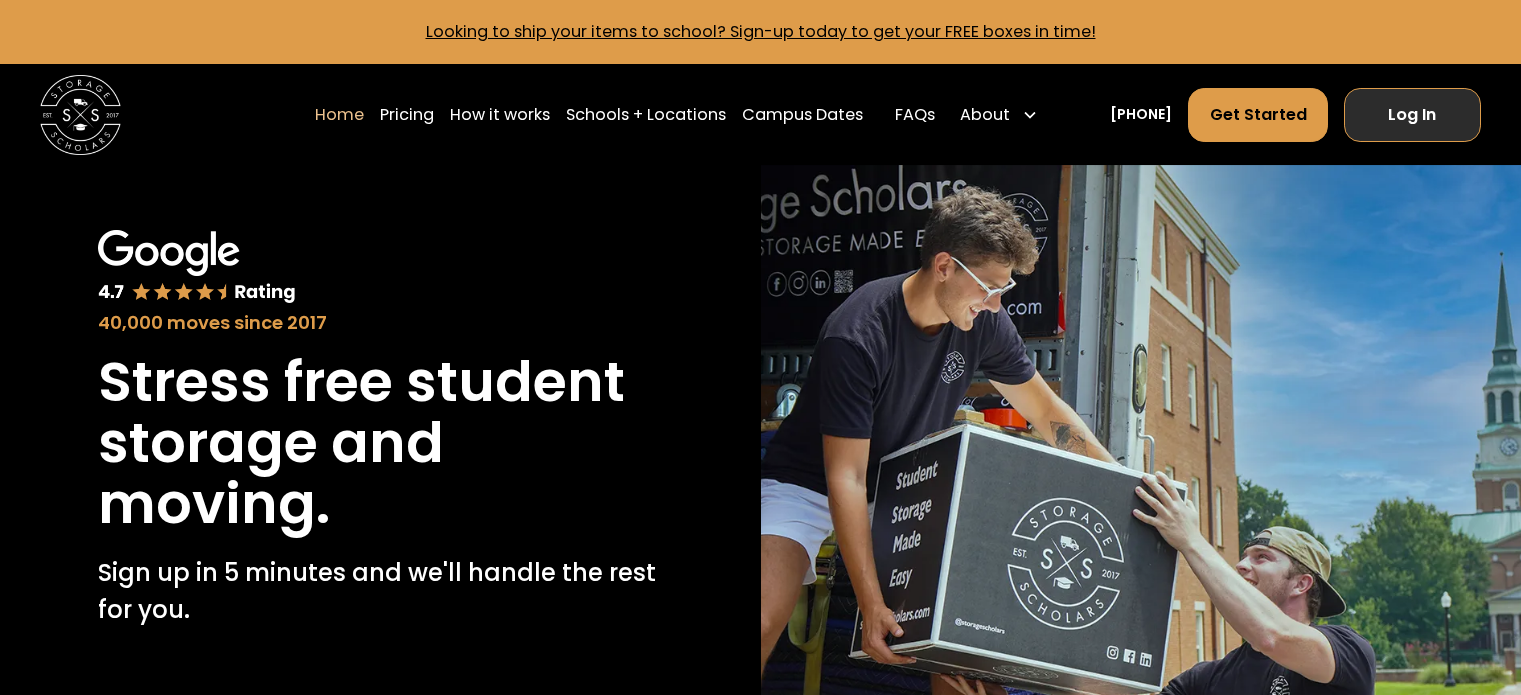 click on "Log In" at bounding box center [1412, 115] 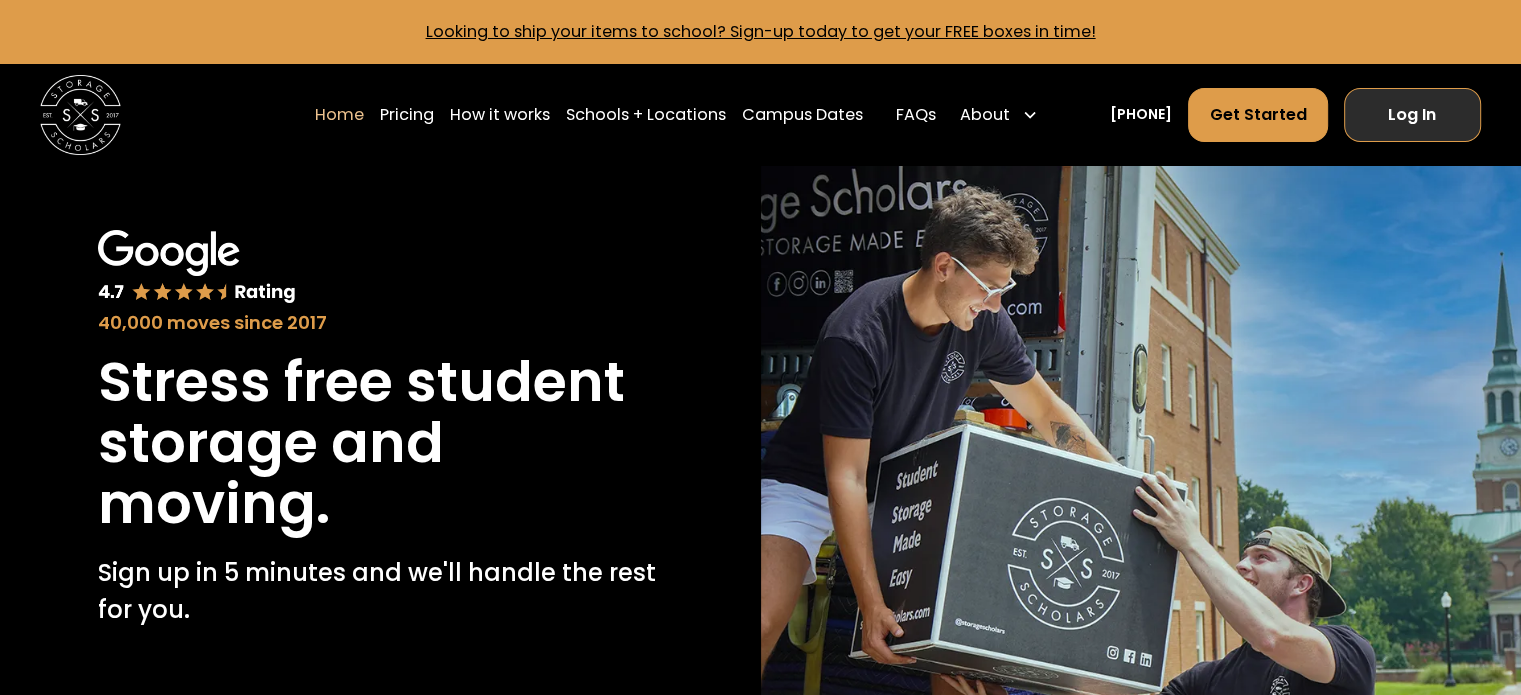 scroll, scrollTop: 0, scrollLeft: 0, axis: both 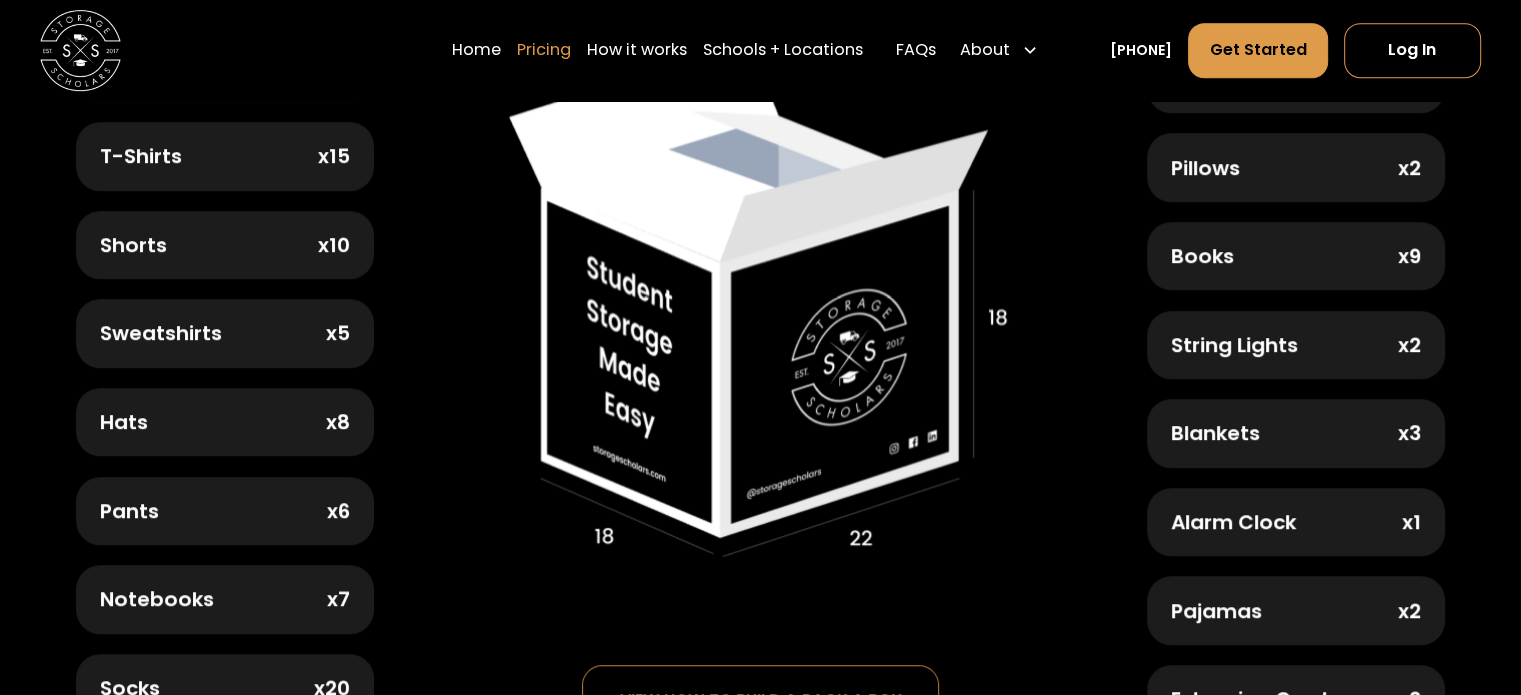 click on "Pricing" at bounding box center [544, 50] 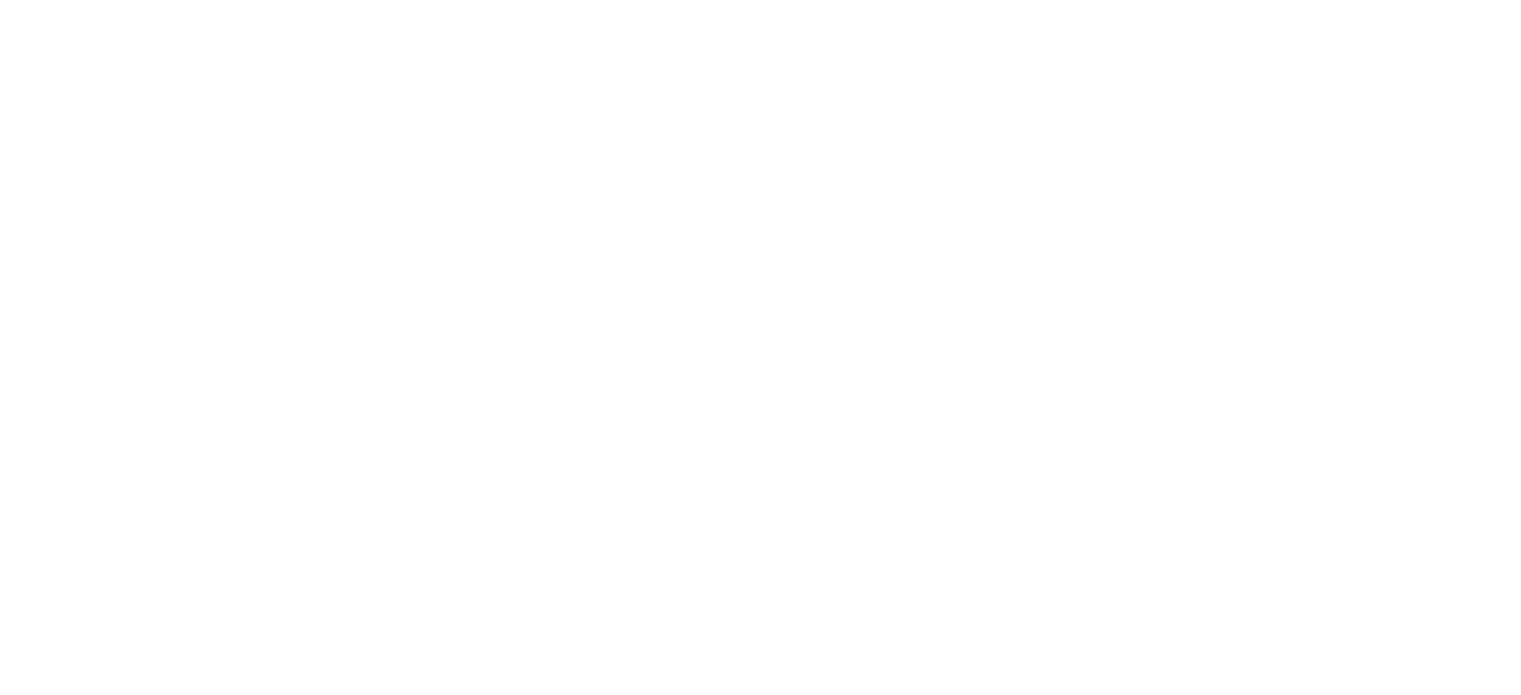 scroll, scrollTop: 0, scrollLeft: 0, axis: both 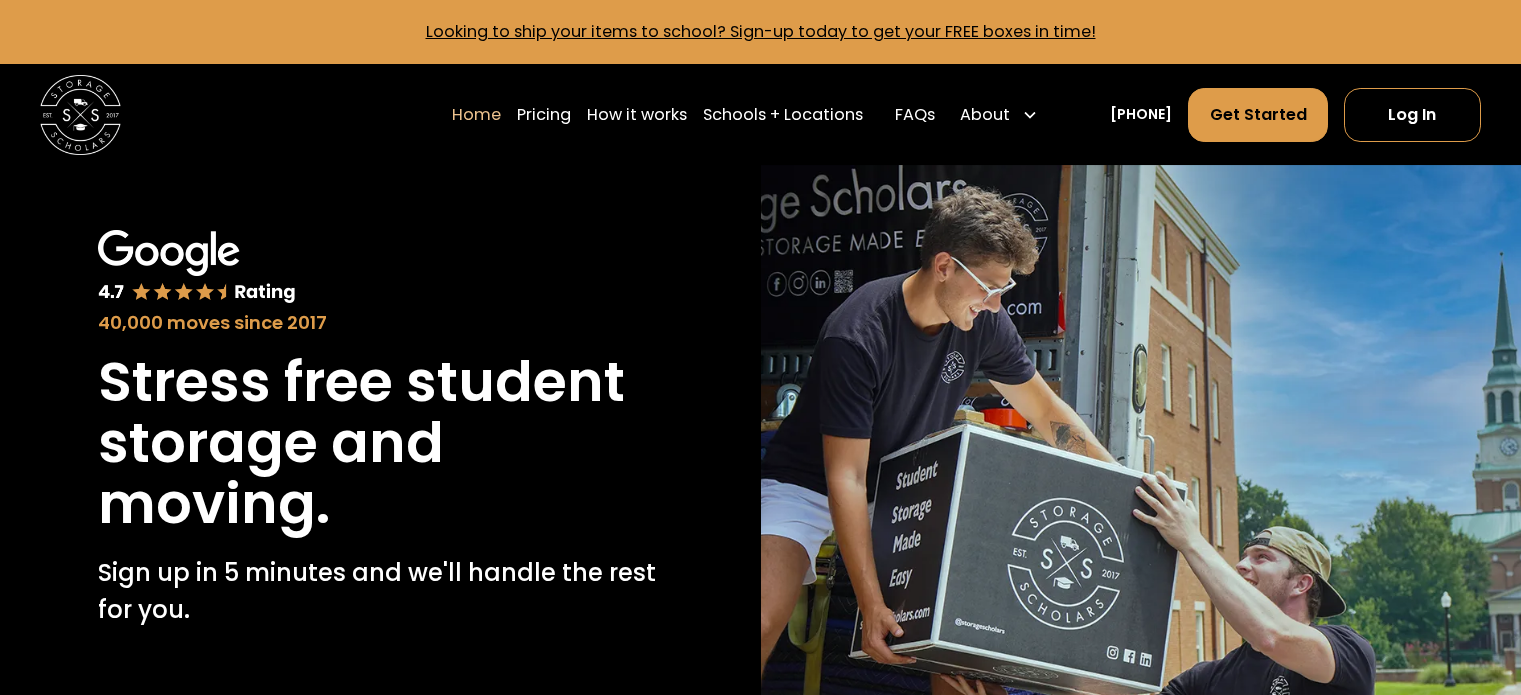 click on "Log In" at bounding box center [1412, 115] 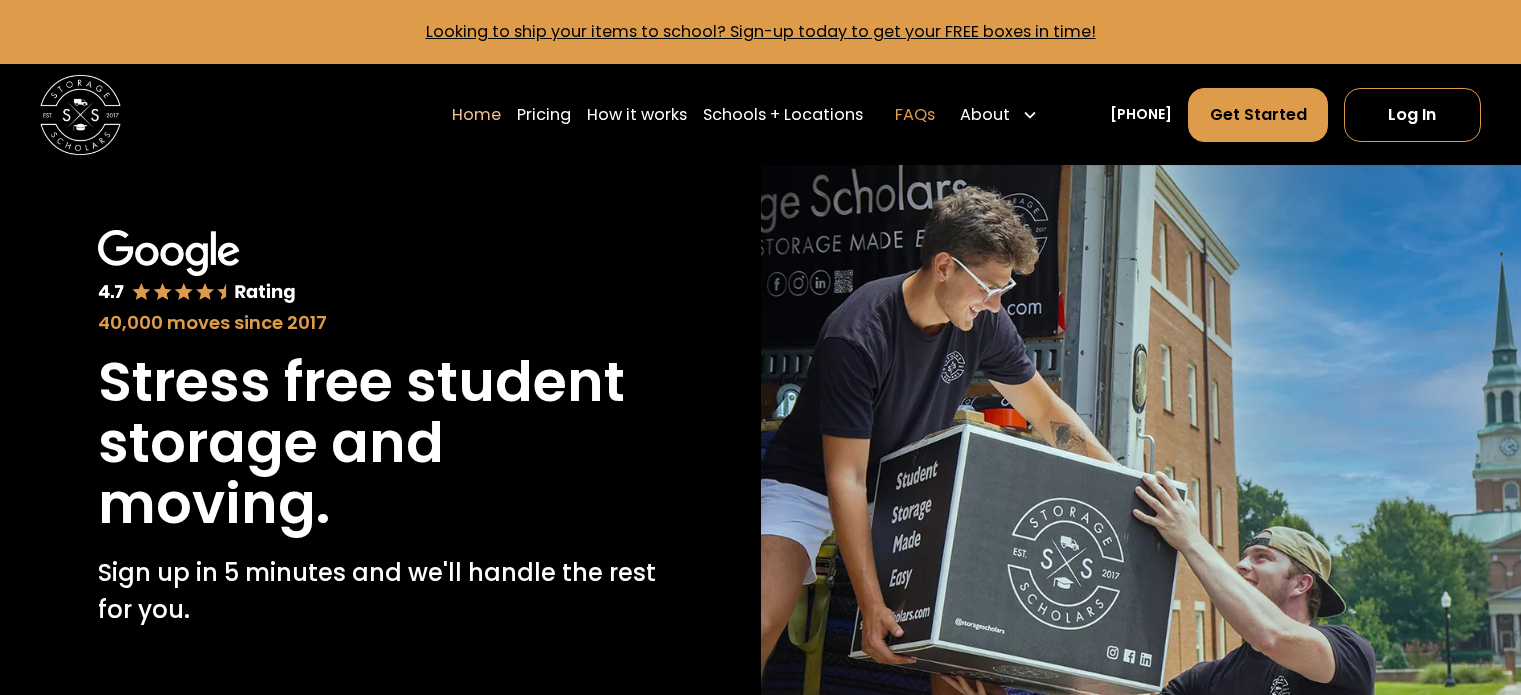 scroll, scrollTop: 0, scrollLeft: 0, axis: both 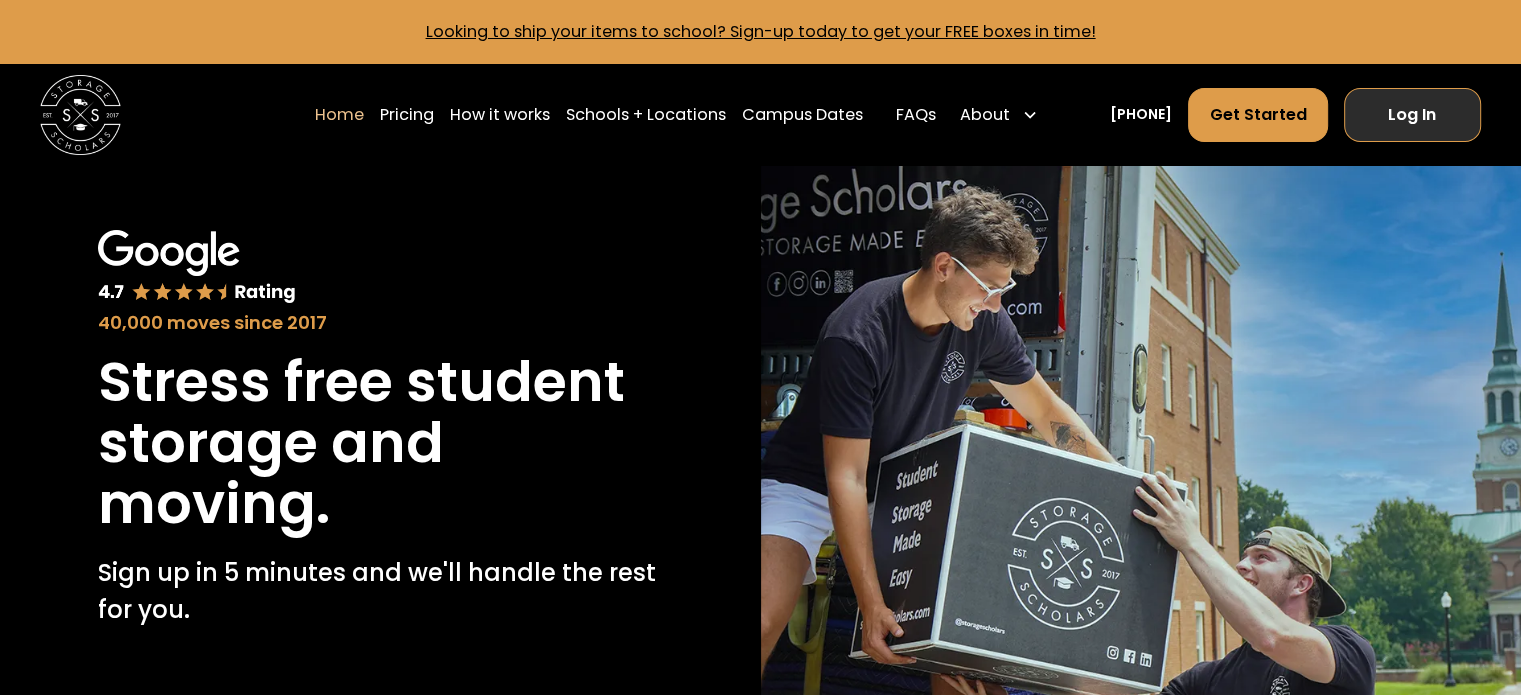 click on "Log In" at bounding box center (1412, 115) 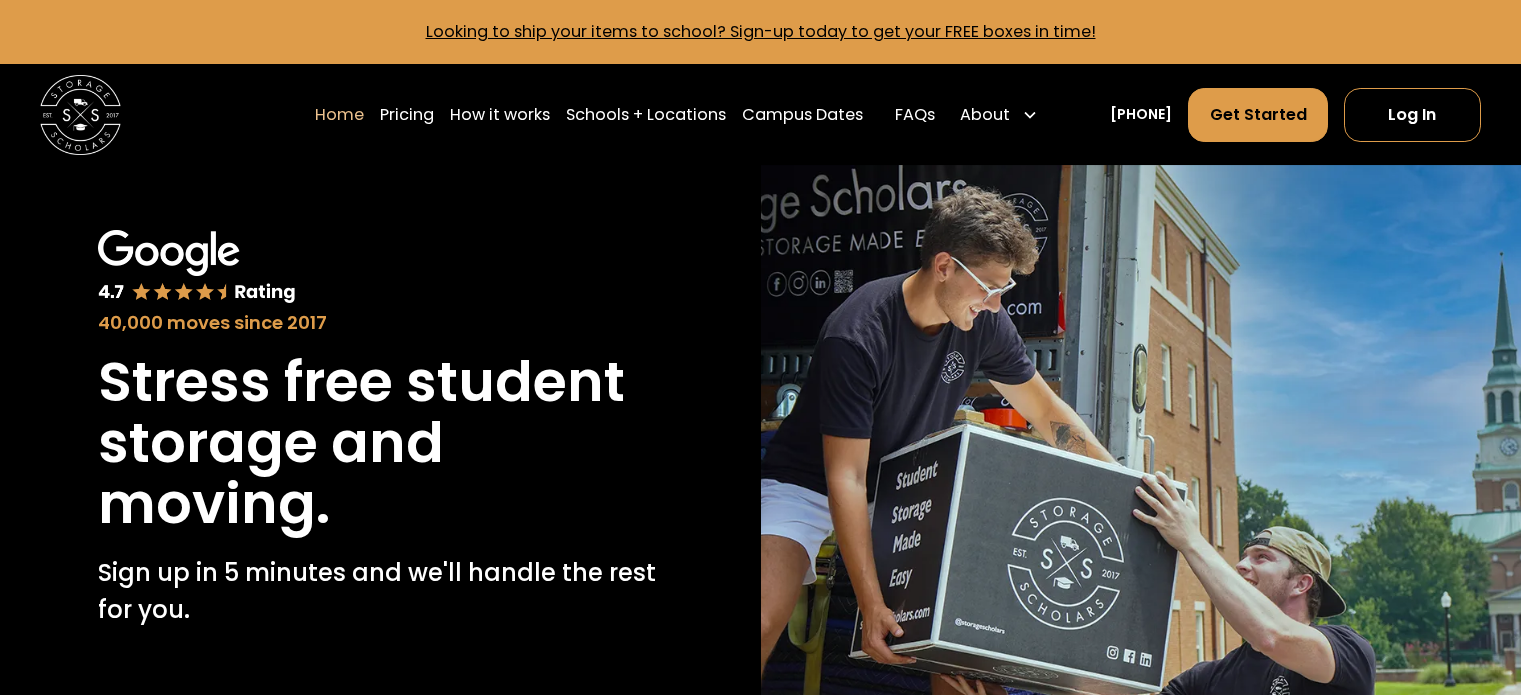 scroll, scrollTop: 0, scrollLeft: 0, axis: both 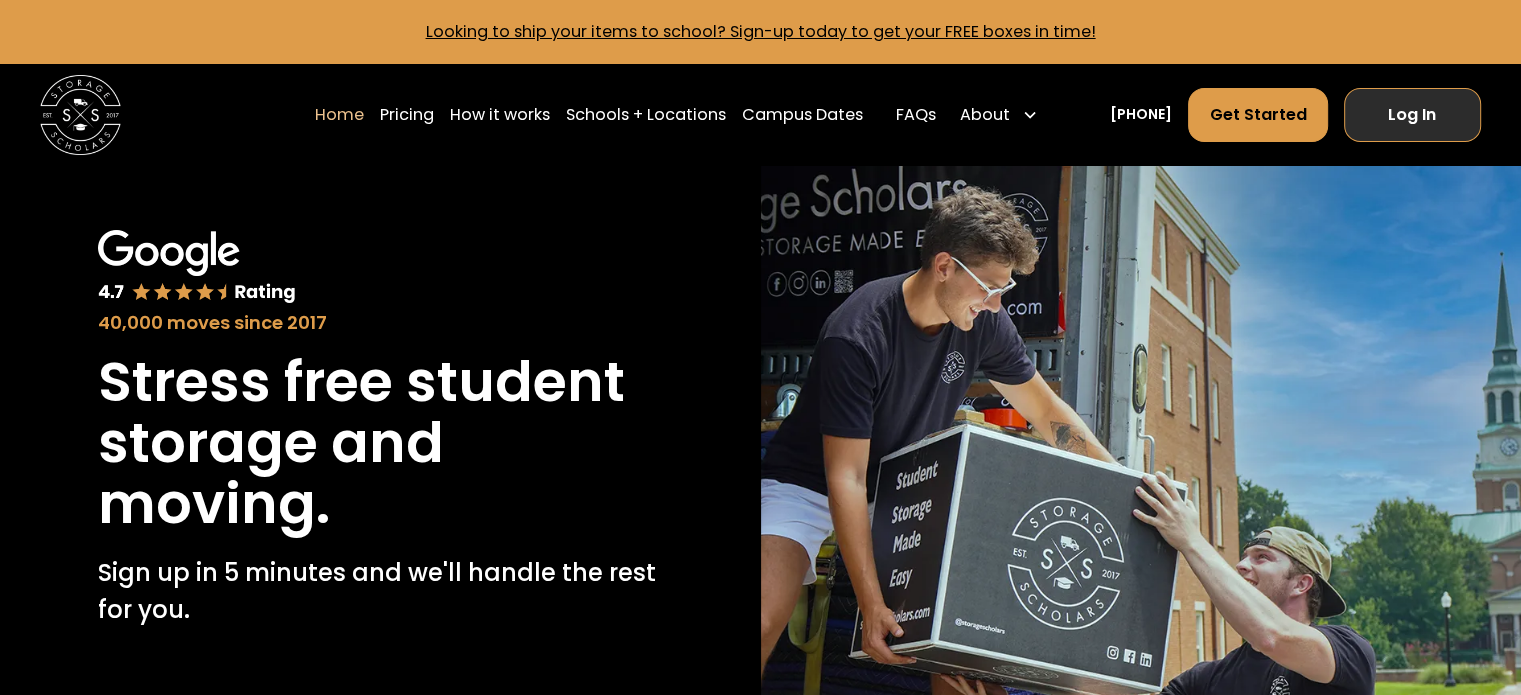 click on "Log In" at bounding box center (1412, 115) 